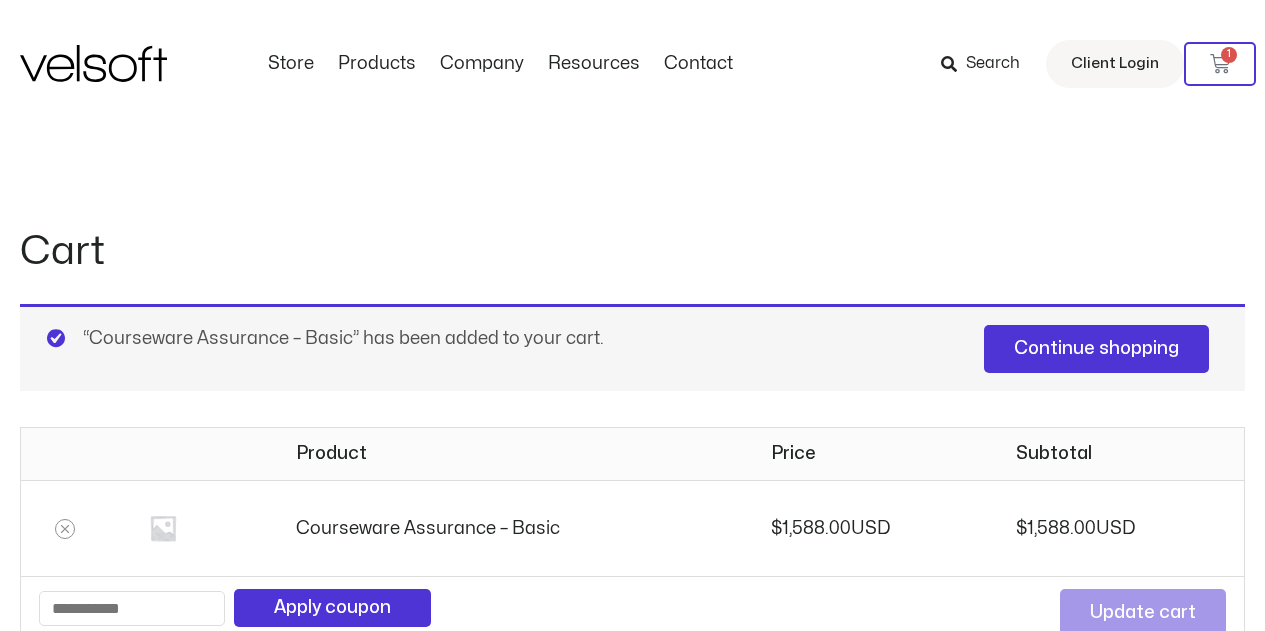 scroll, scrollTop: 0, scrollLeft: 0, axis: both 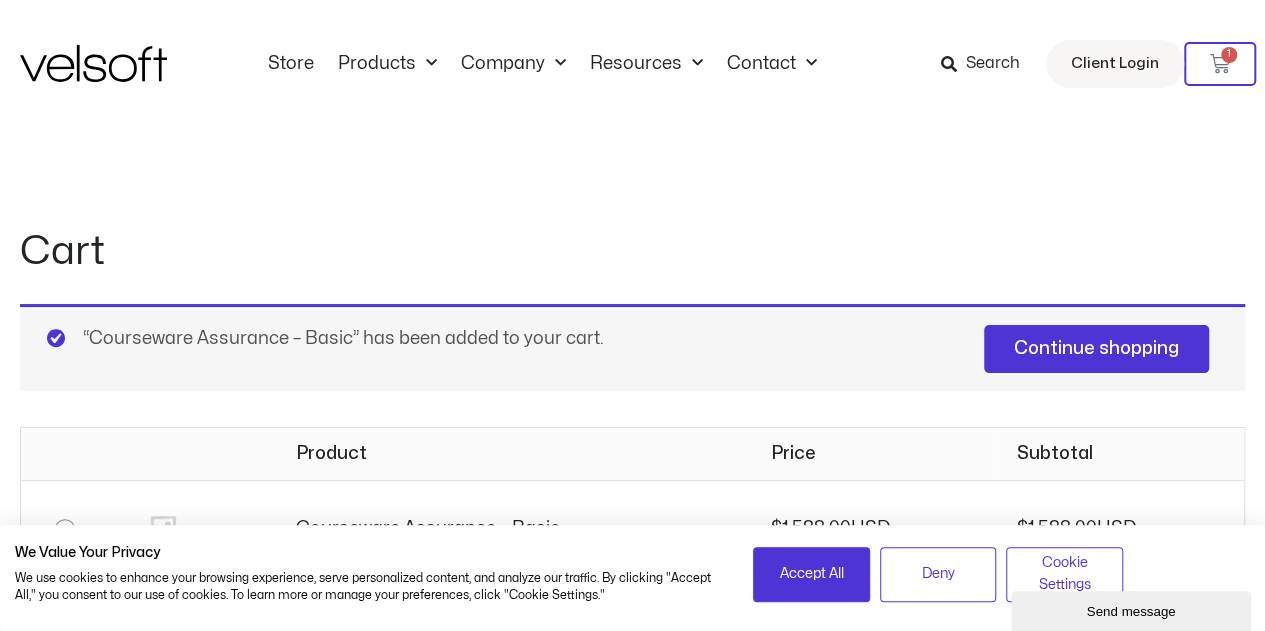 click on "Save 70% on Storyline courses, valid until  Monday, July 28, 2025 at 9:00 AM
×
Skip to content
Store
Products
All Products
Content
ILT Courseware
Storyline 360 Courses
SCORM Courses
Courseware Assurance (Old Versions)
Velsoft LMS
Velsoft Build
Virtual Campus
Corporate University
vILT Platform
Iglooo
Company
Inside Velsoft
Careers
Resources
Case Studies
Sample Download Centre
Trainer Resource Center
Customer Testimonials
Courseware Assurance (Old Versions)
Blog
Contact
Contact Us
Help Desk
Store
Products
All Products
Content
ILT Courseware
Storyline 360 Courses
SCORM Courses
Courseware Assurance (Old Versions)
Velsoft LMS
Velsoft Build
Virtual Campus
Corporate University" at bounding box center [632, 1018] 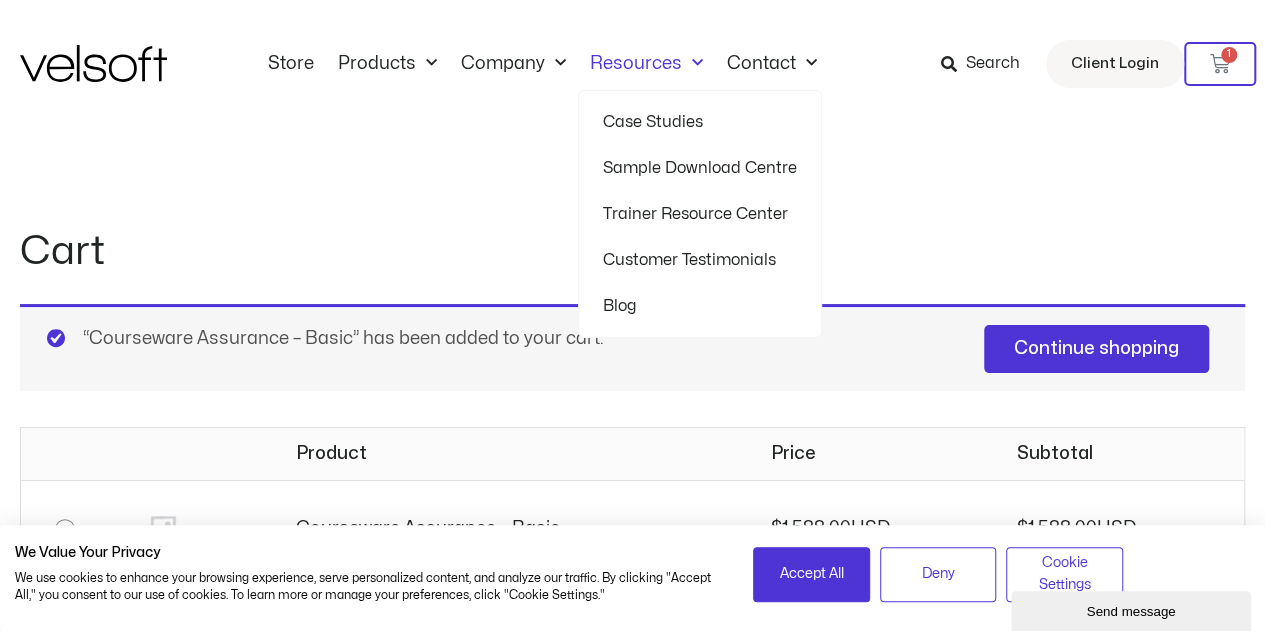 click on "Resources" 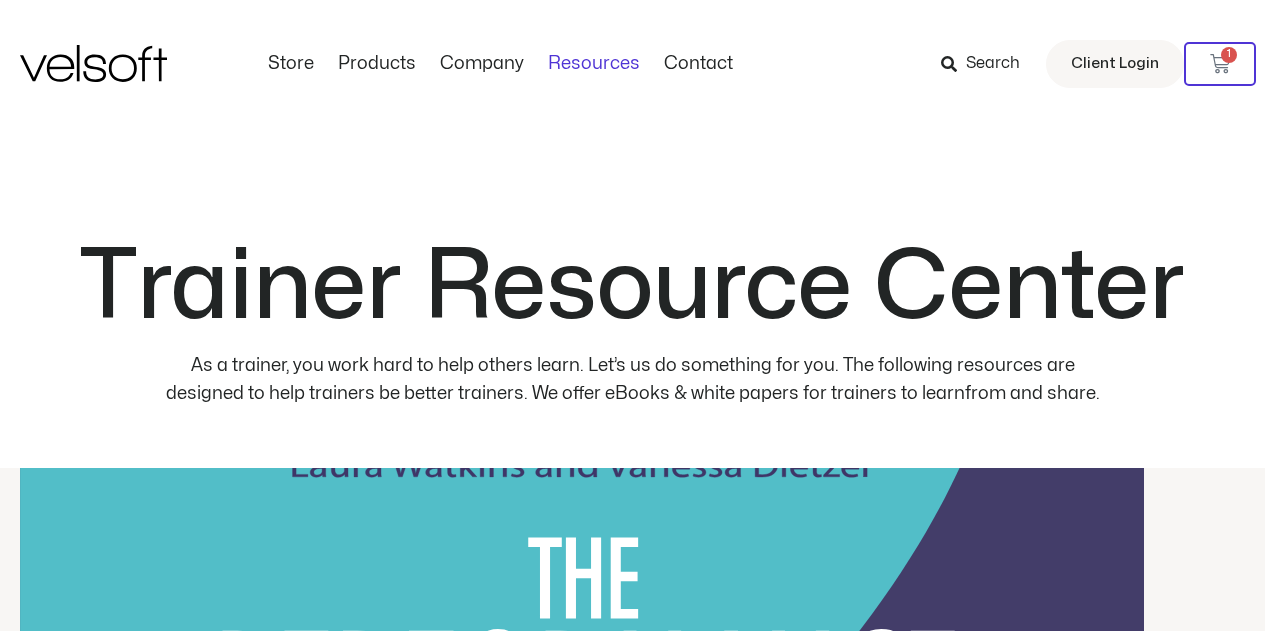 scroll, scrollTop: 0, scrollLeft: 0, axis: both 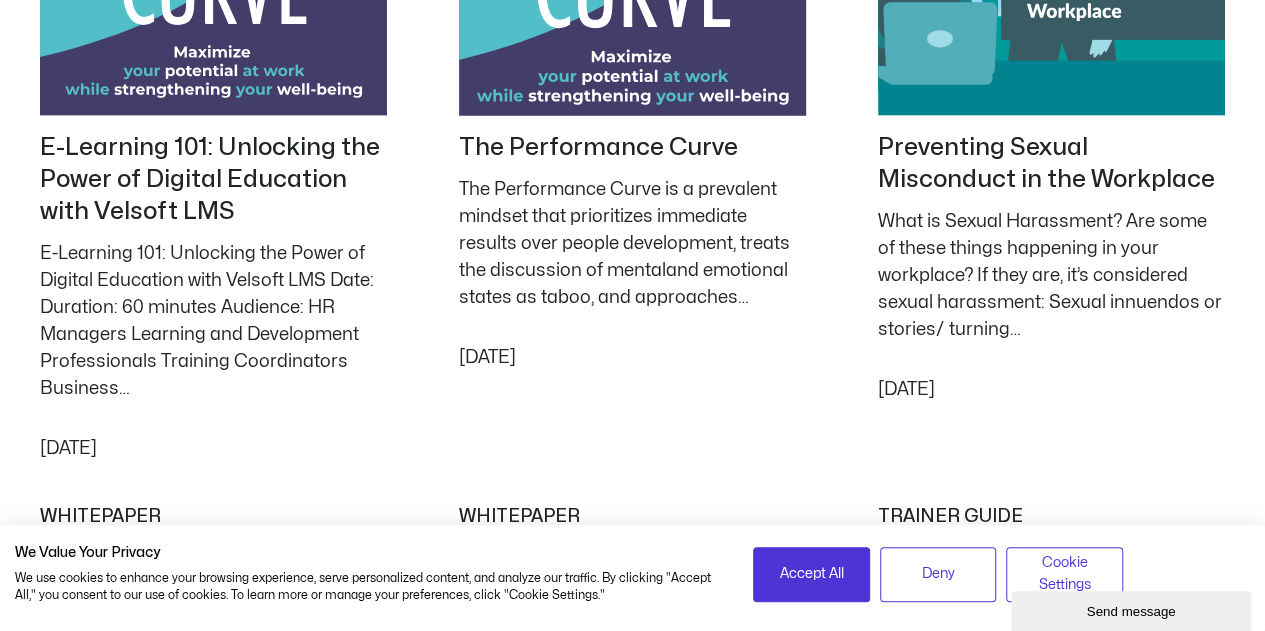 click on "The Performance Curve" 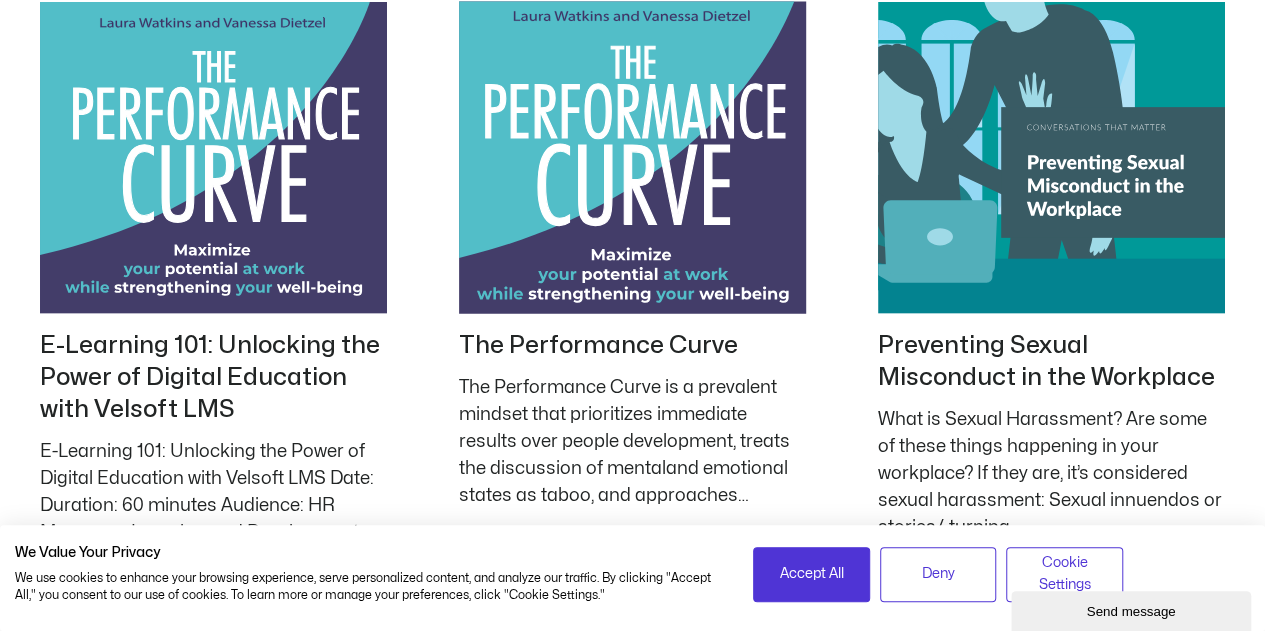 scroll, scrollTop: 2200, scrollLeft: 0, axis: vertical 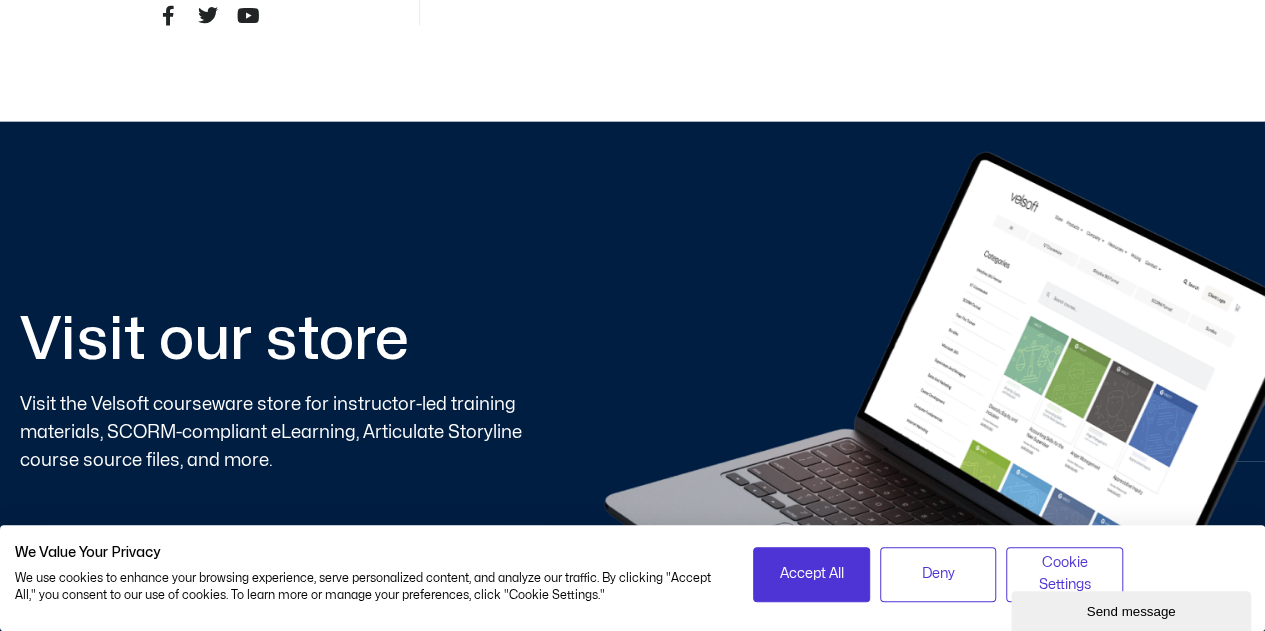 click on "Store" at bounding box center [295, 553] 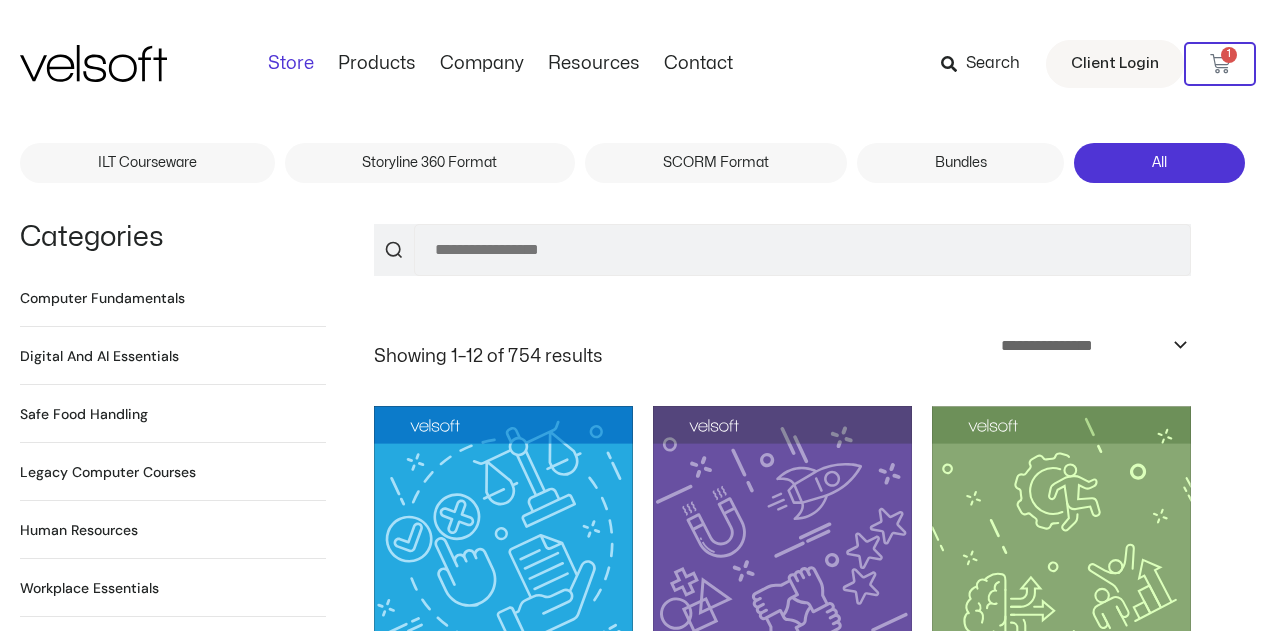 scroll, scrollTop: 0, scrollLeft: 0, axis: both 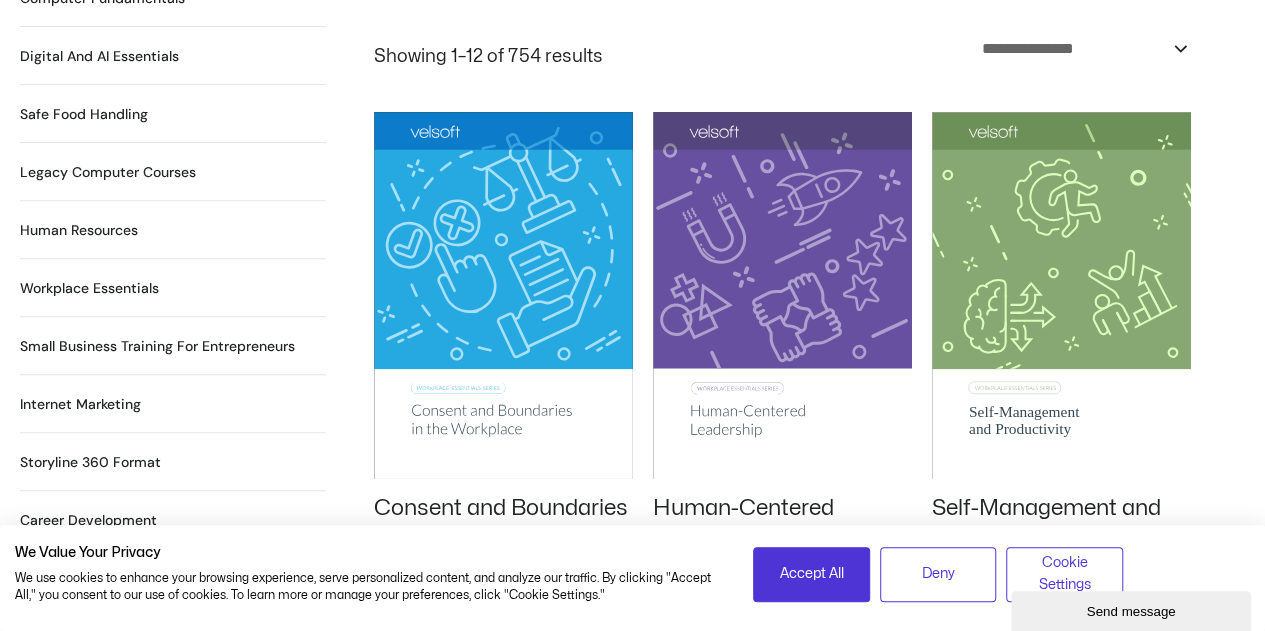 click on "Human Resources 64 Products" at bounding box center (79, 230) 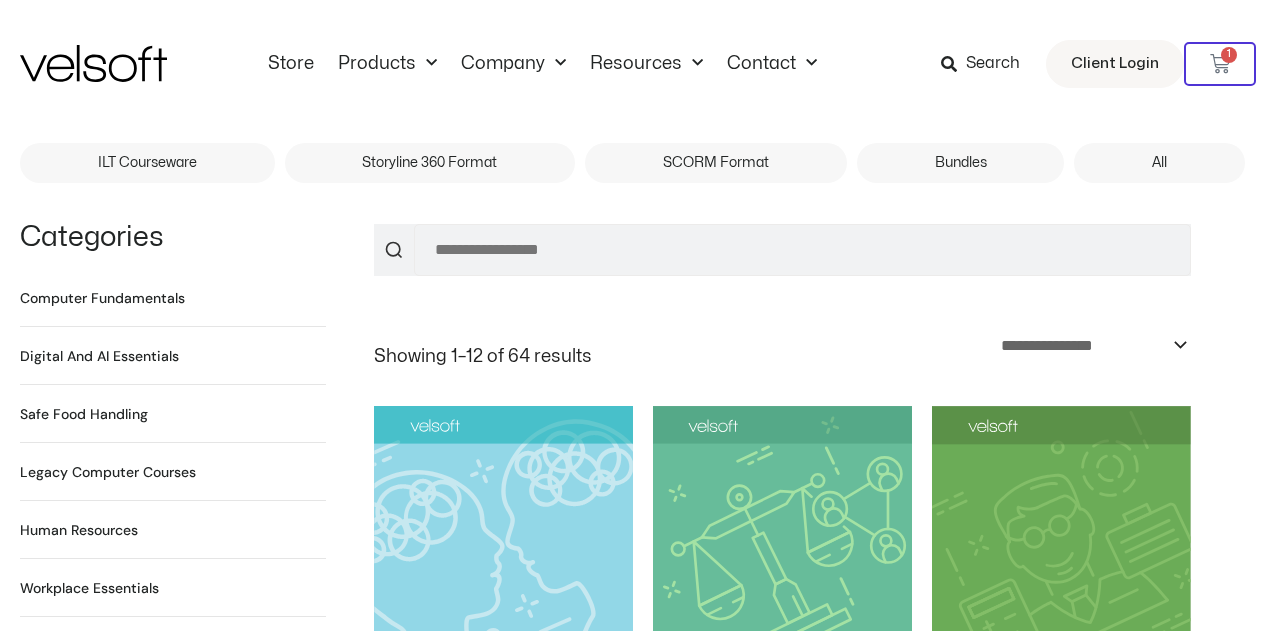 scroll, scrollTop: 0, scrollLeft: 0, axis: both 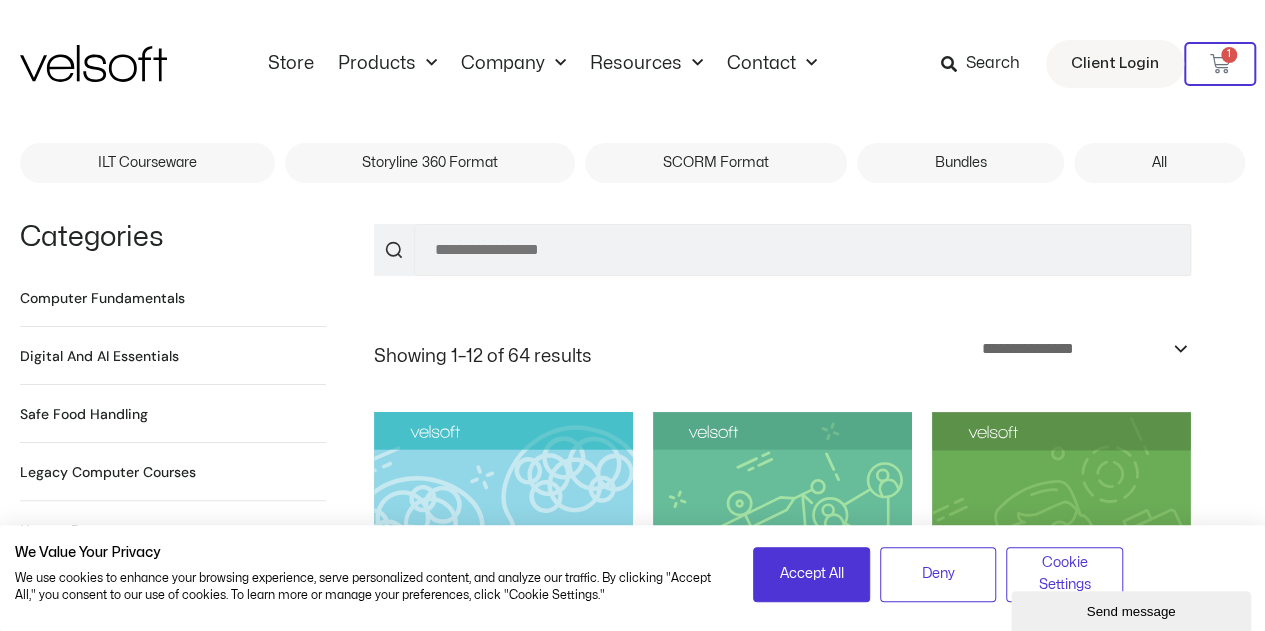 click at bounding box center [93, 63] 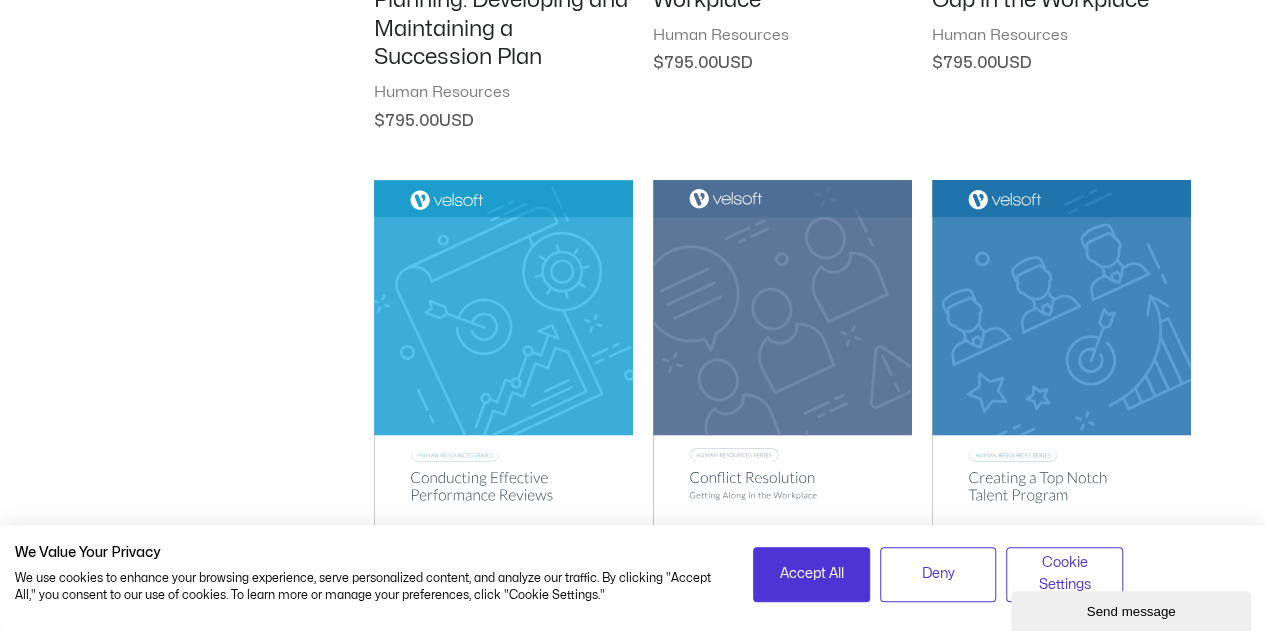 scroll, scrollTop: 2198, scrollLeft: 0, axis: vertical 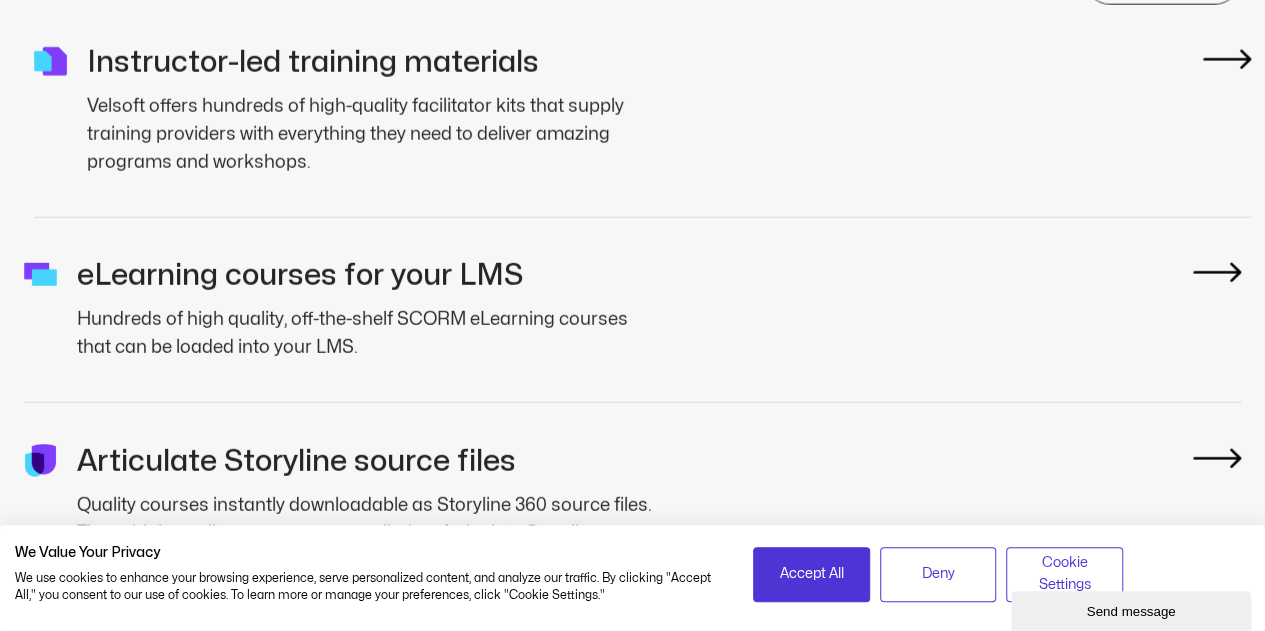 click on "Instructor-led training materials" at bounding box center (313, 62) 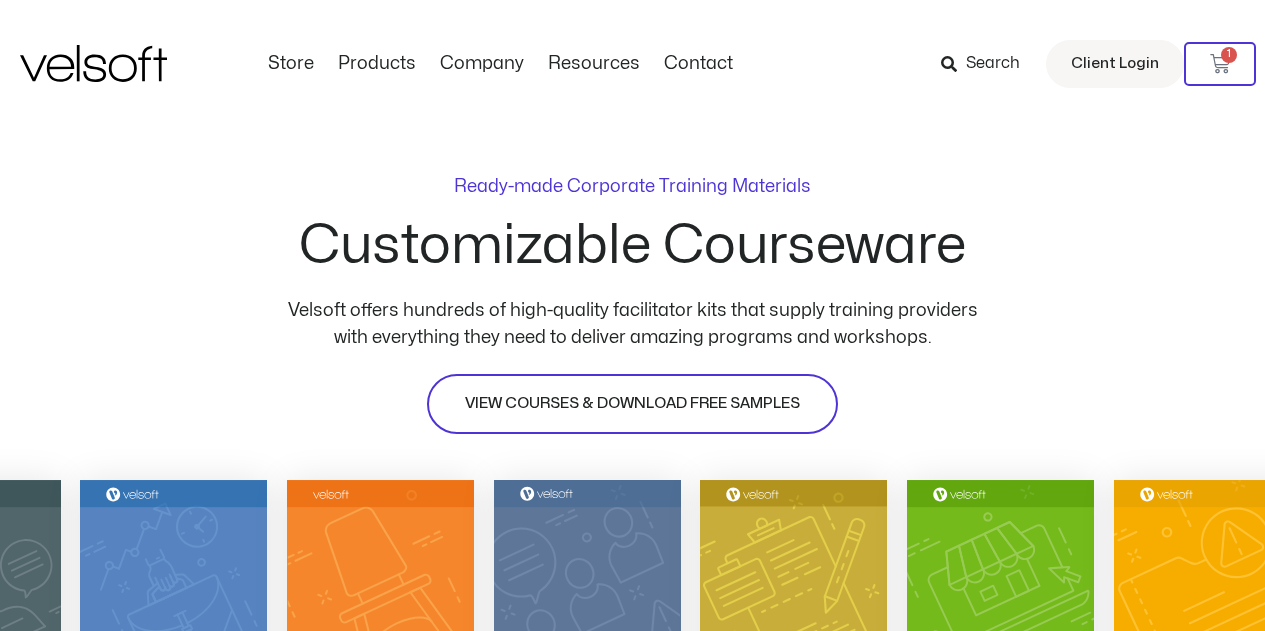 scroll, scrollTop: 0, scrollLeft: 0, axis: both 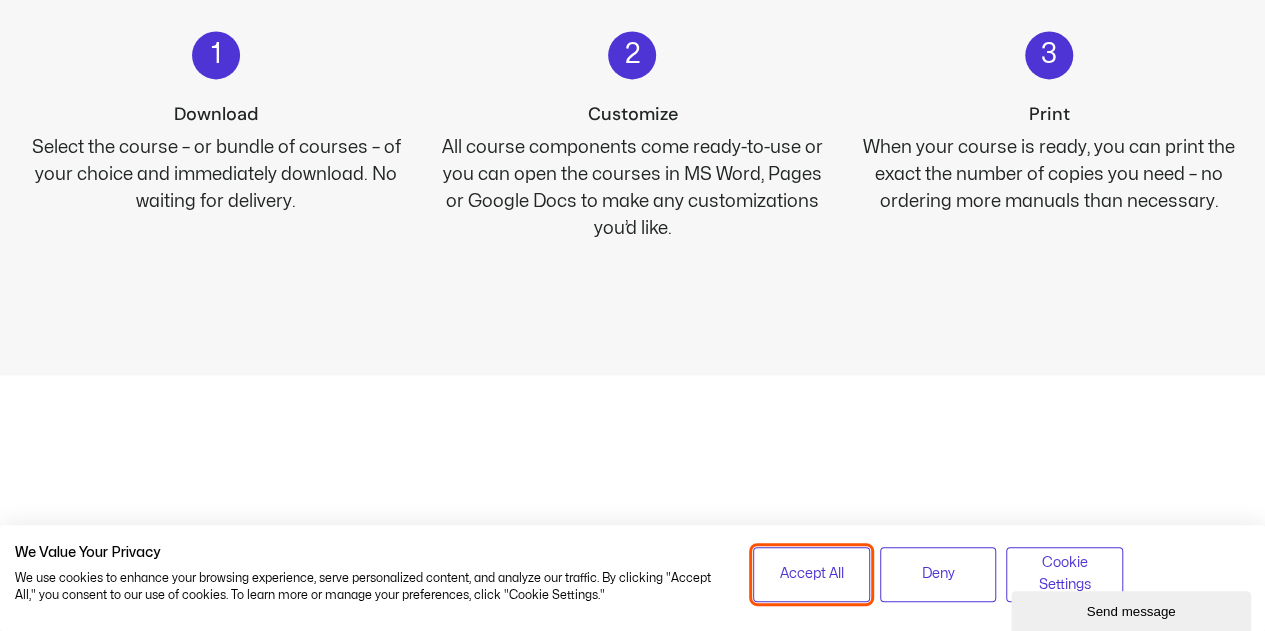 drag, startPoint x: 816, startPoint y: 563, endPoint x: 817, endPoint y: 548, distance: 15.033297 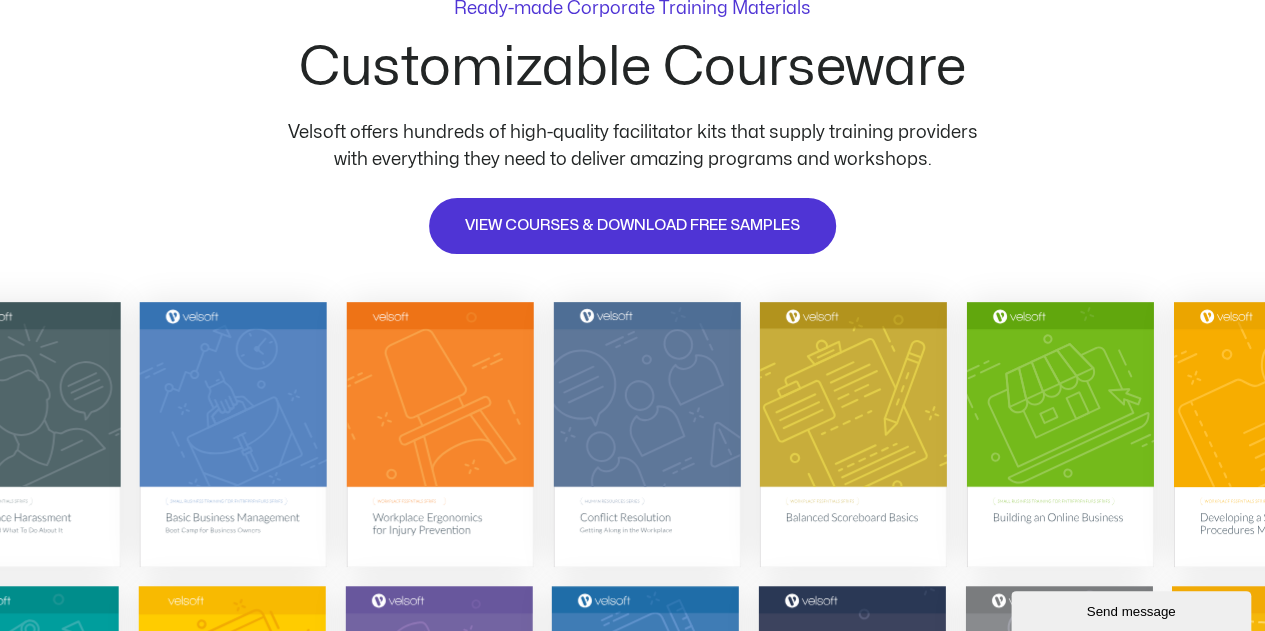 scroll, scrollTop: 0, scrollLeft: 0, axis: both 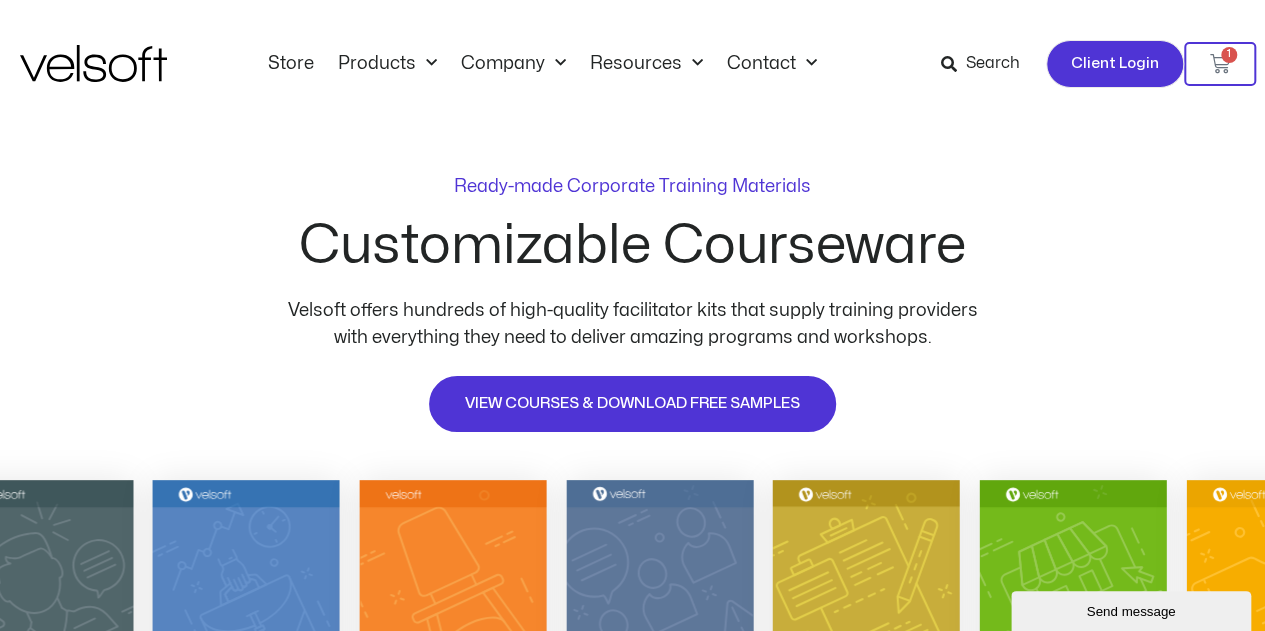 click on "Client Login" at bounding box center (1115, 64) 